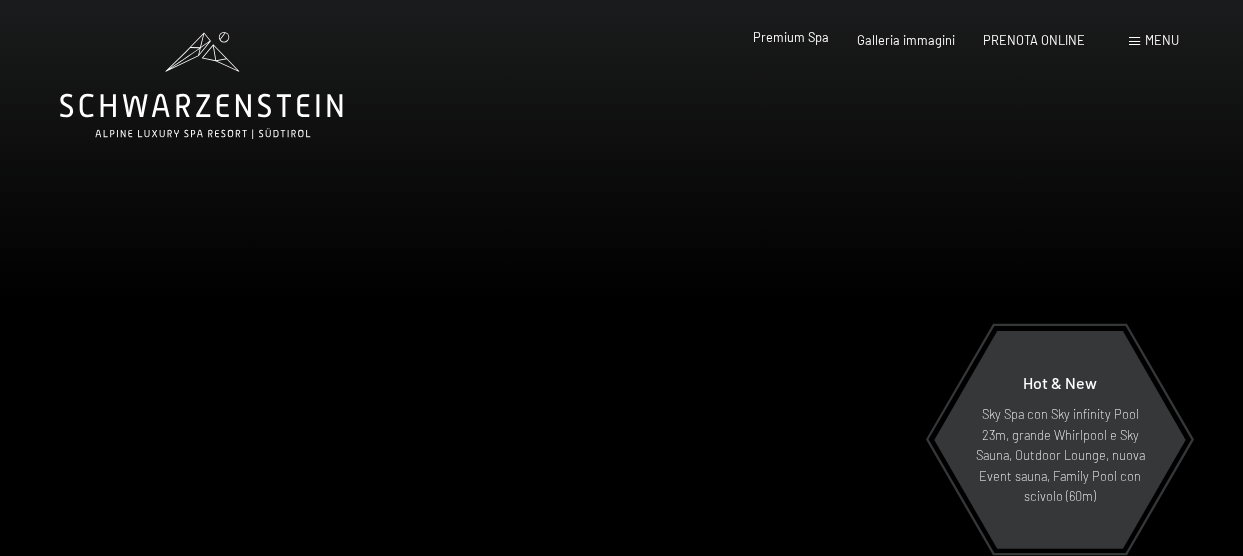 scroll, scrollTop: 0, scrollLeft: 0, axis: both 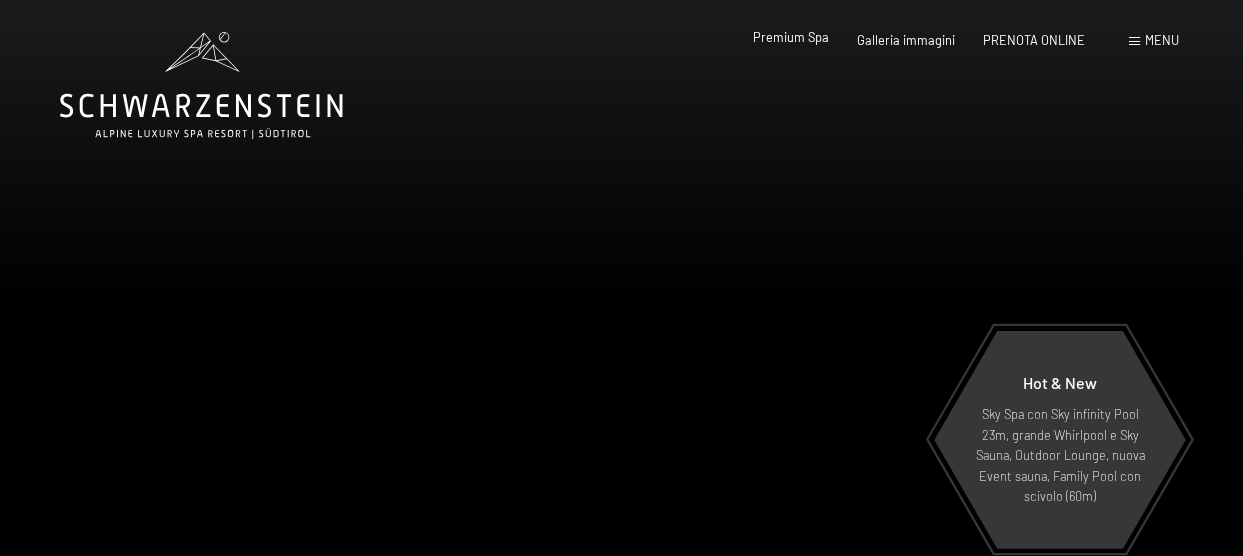 click on "Premium Spa" at bounding box center (791, 37) 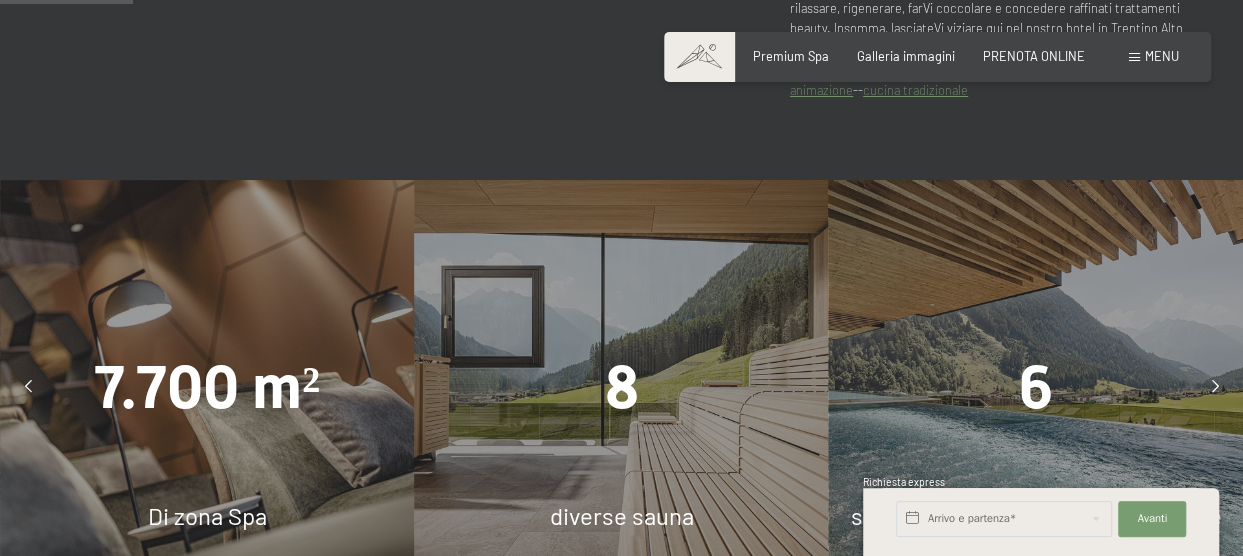 scroll, scrollTop: 1200, scrollLeft: 0, axis: vertical 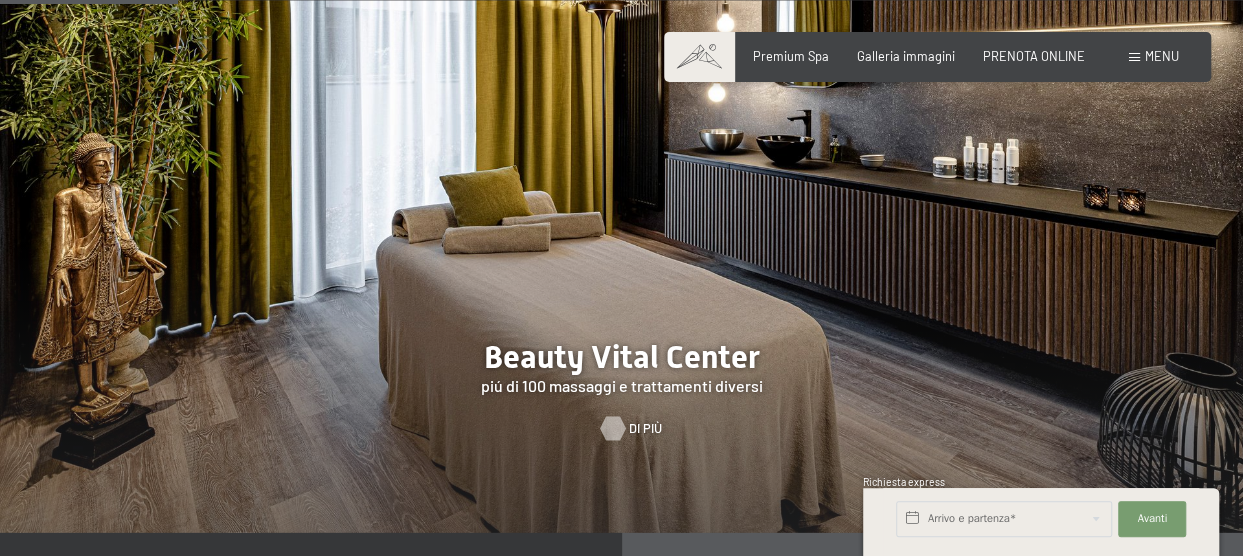 click at bounding box center [613, 427] 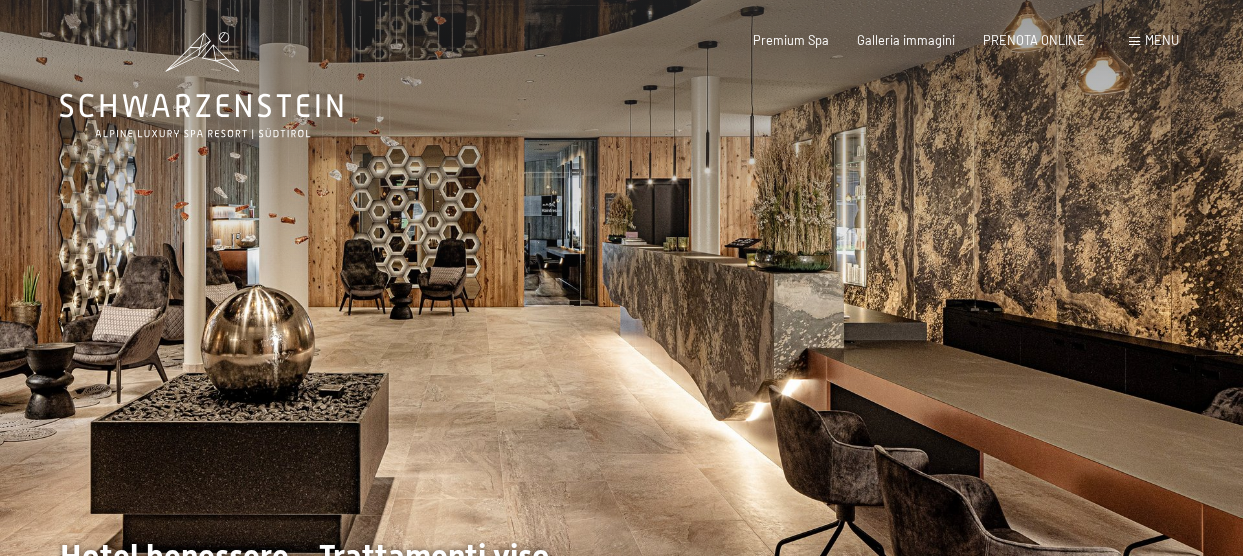 scroll, scrollTop: 0, scrollLeft: 0, axis: both 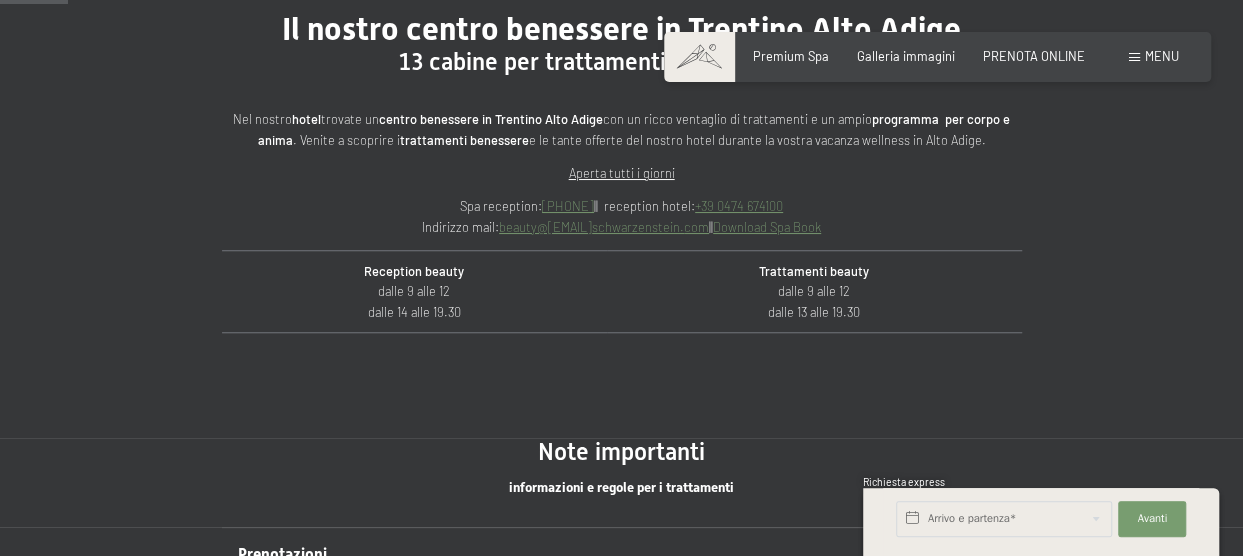 drag, startPoint x: 518, startPoint y: 228, endPoint x: 684, endPoint y: 223, distance: 166.07529 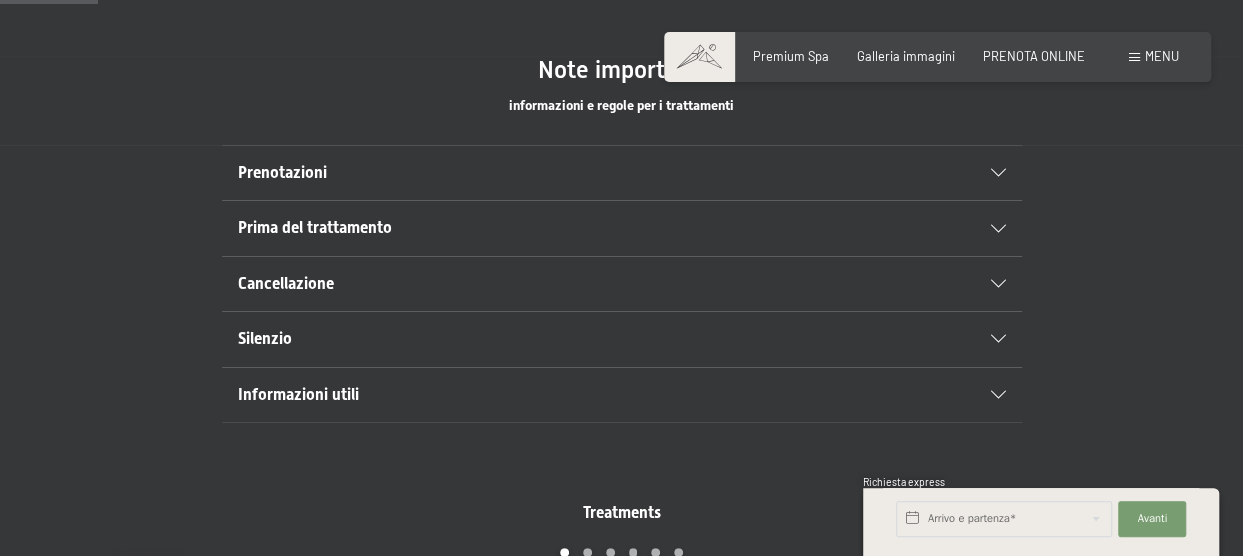 scroll, scrollTop: 1000, scrollLeft: 0, axis: vertical 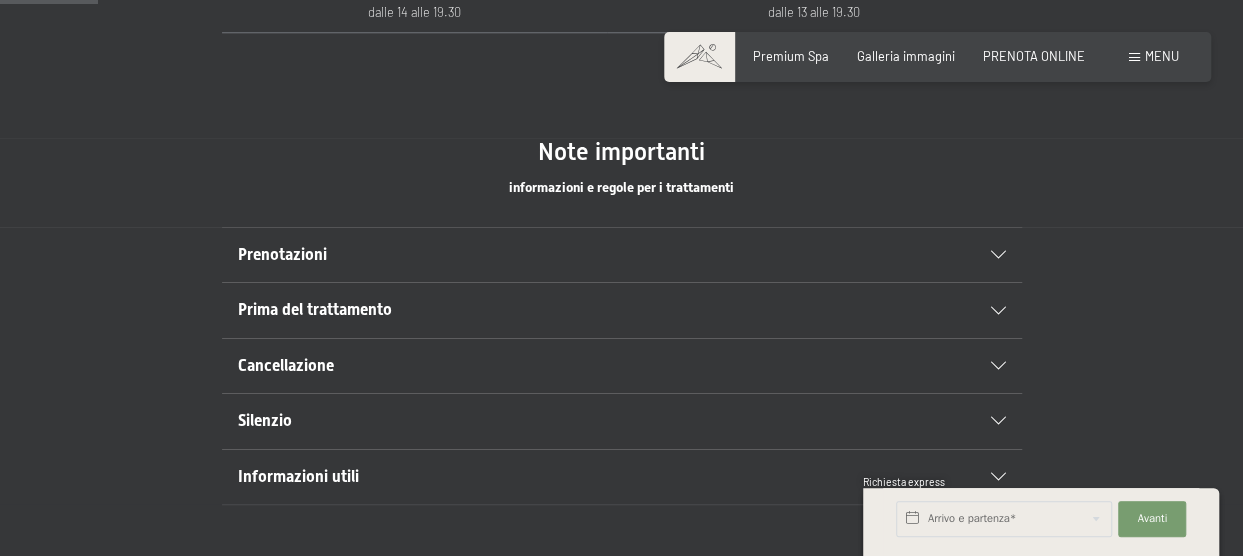 click at bounding box center (998, 255) 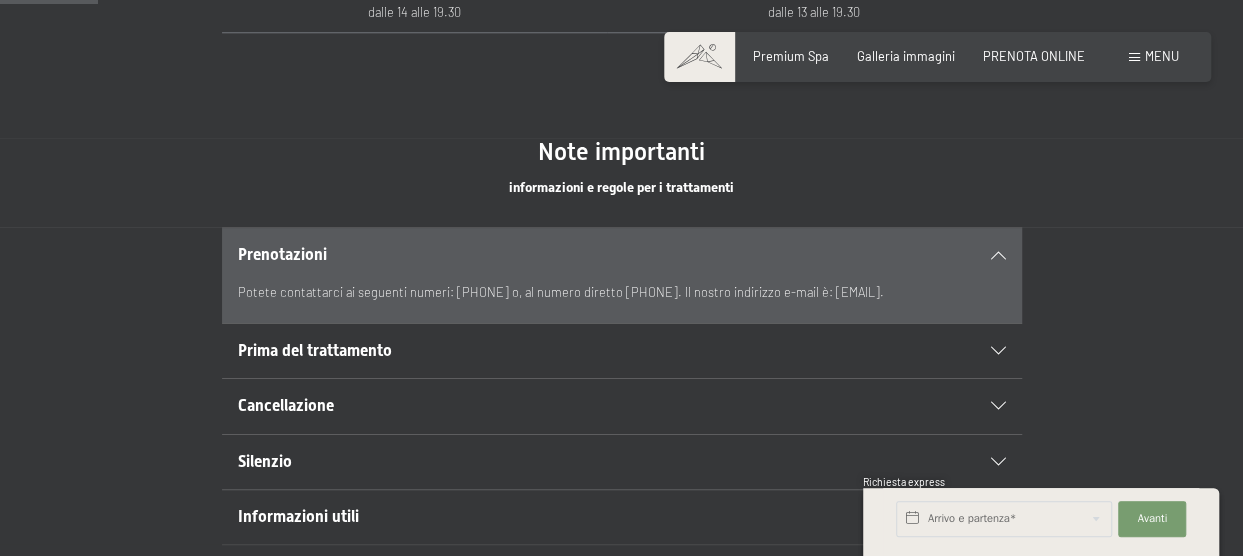 click on "Prenotazioni                     Vi consigliamo di fissare gli appuntamenti per i trattamenti wellness e beauty desiderati già da casa, così da consentirci di poter soddisfare i Vostri desideri anche in caso di forte richiesta. Potete contattarci ai seguenti numeri: +39 0474 674 100 o, al numero diretto +39 0474 674 480. Il nostro indirizzo e-mail è: hotel@schwarzenstein.com." at bounding box center [622, 275] 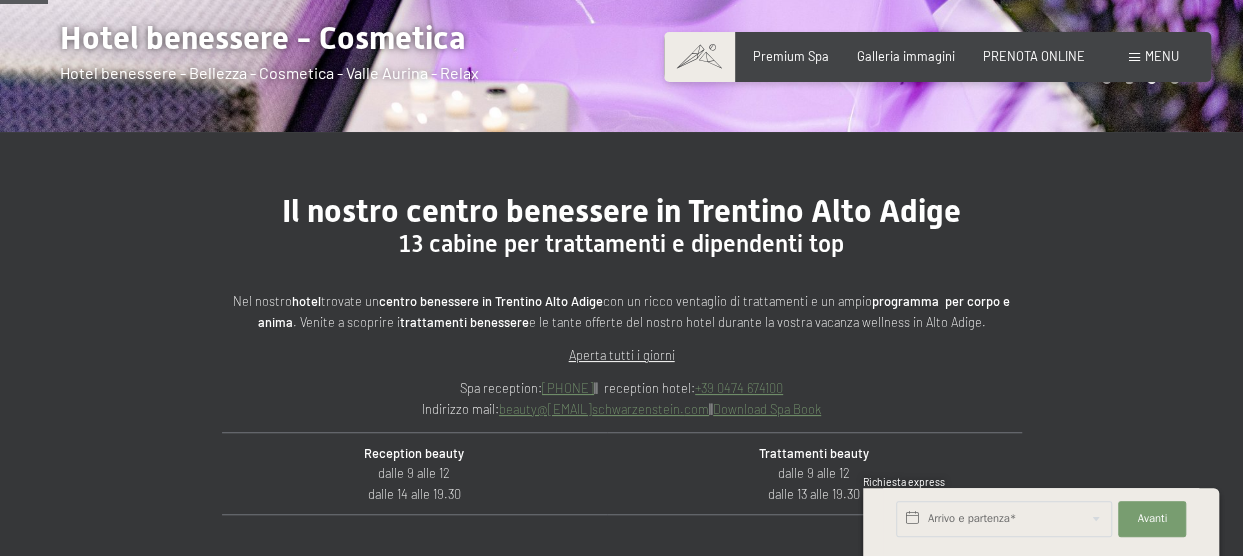 scroll, scrollTop: 500, scrollLeft: 0, axis: vertical 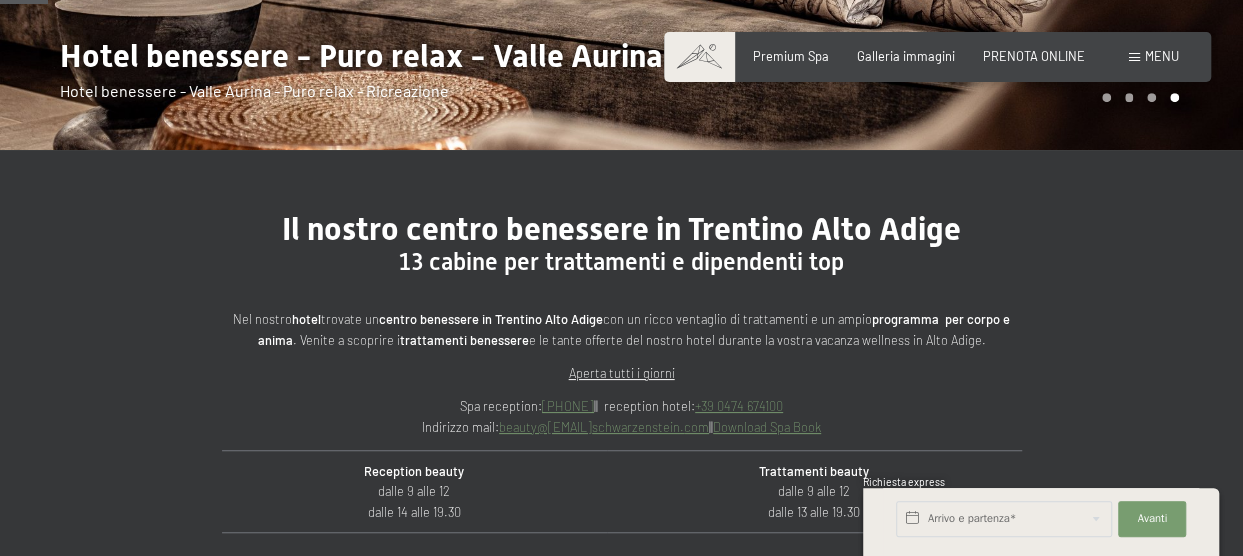 click on "Download Spa Book" at bounding box center (767, 427) 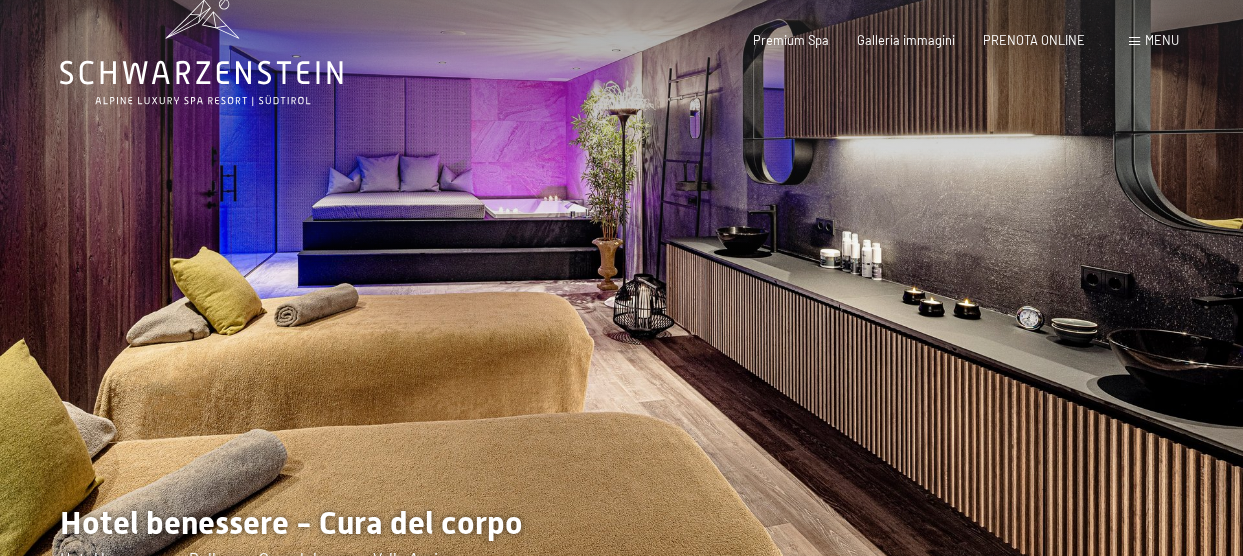 scroll, scrollTop: 0, scrollLeft: 0, axis: both 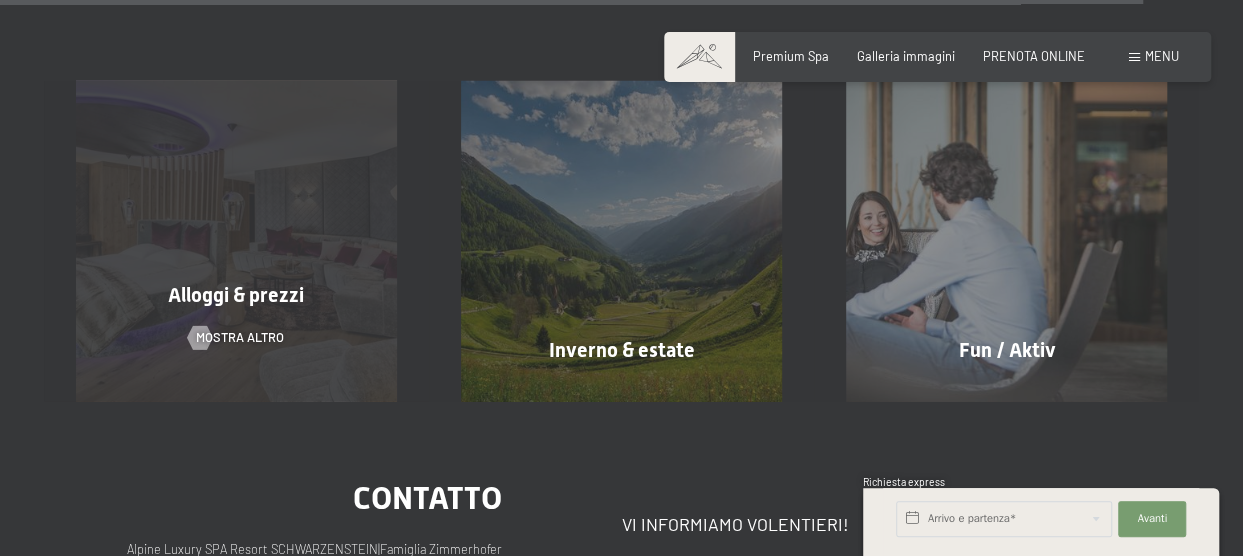 click on "Alloggi & prezzi           mostra altro" at bounding box center [236, 241] 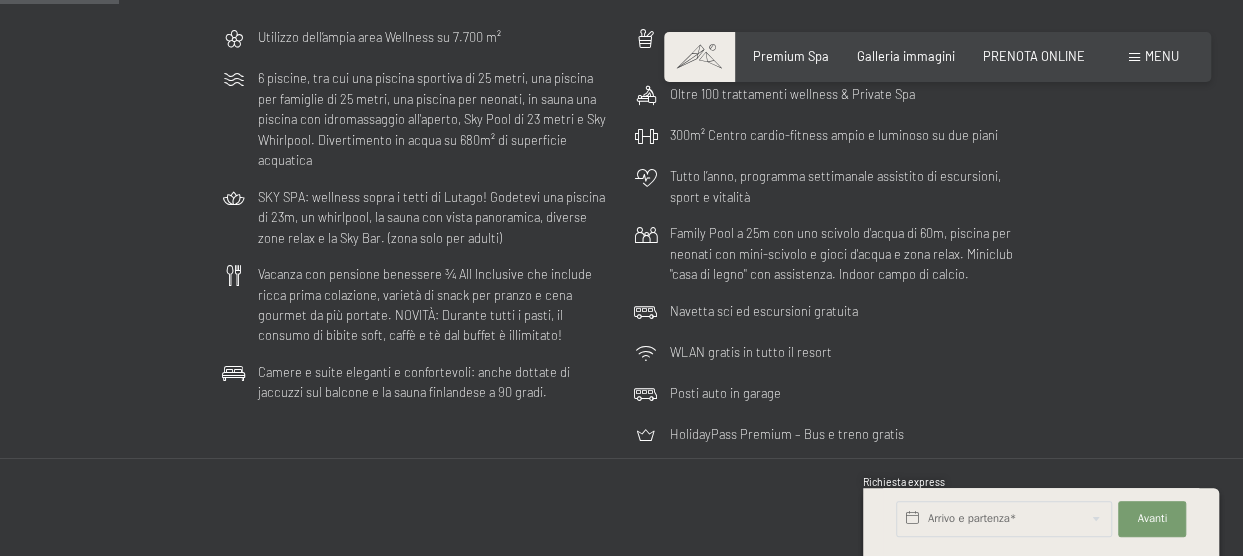 scroll, scrollTop: 500, scrollLeft: 0, axis: vertical 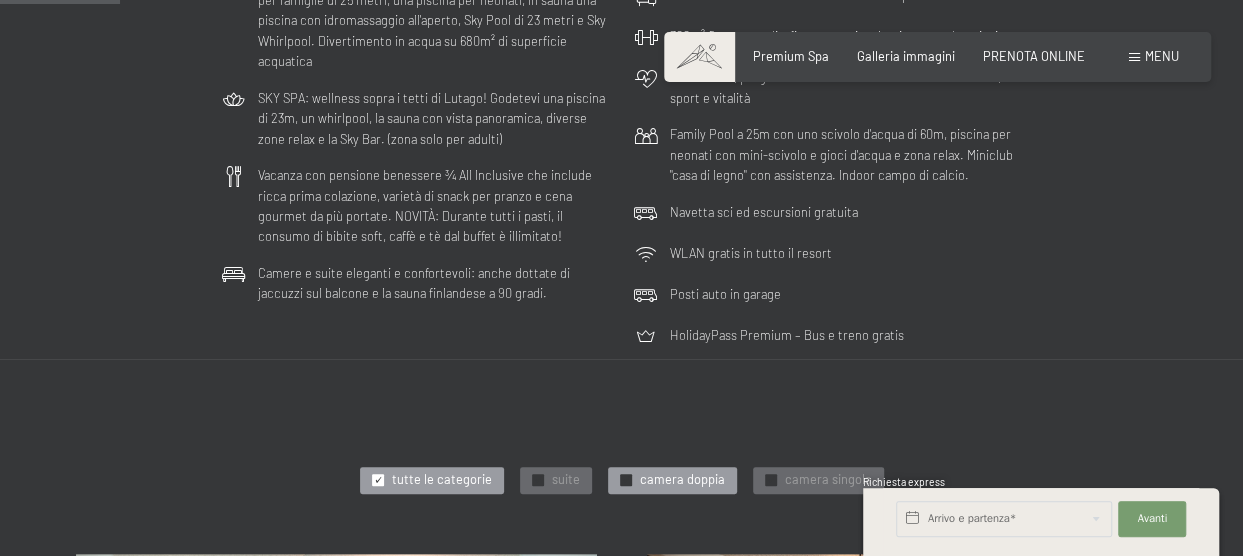 click on "camera doppia" at bounding box center [682, 480] 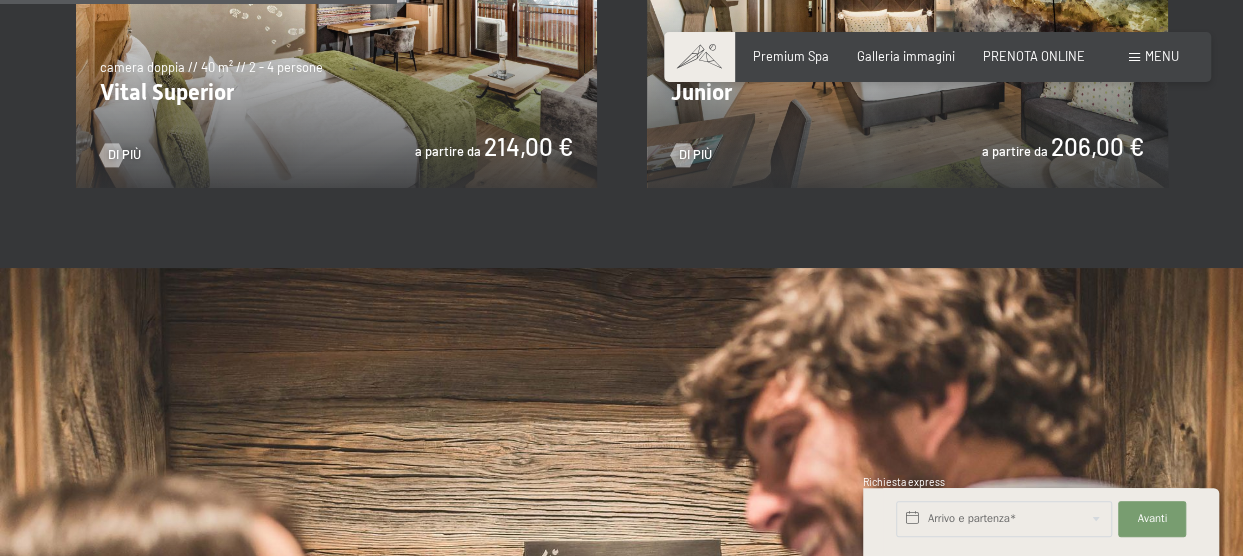scroll, scrollTop: 1100, scrollLeft: 0, axis: vertical 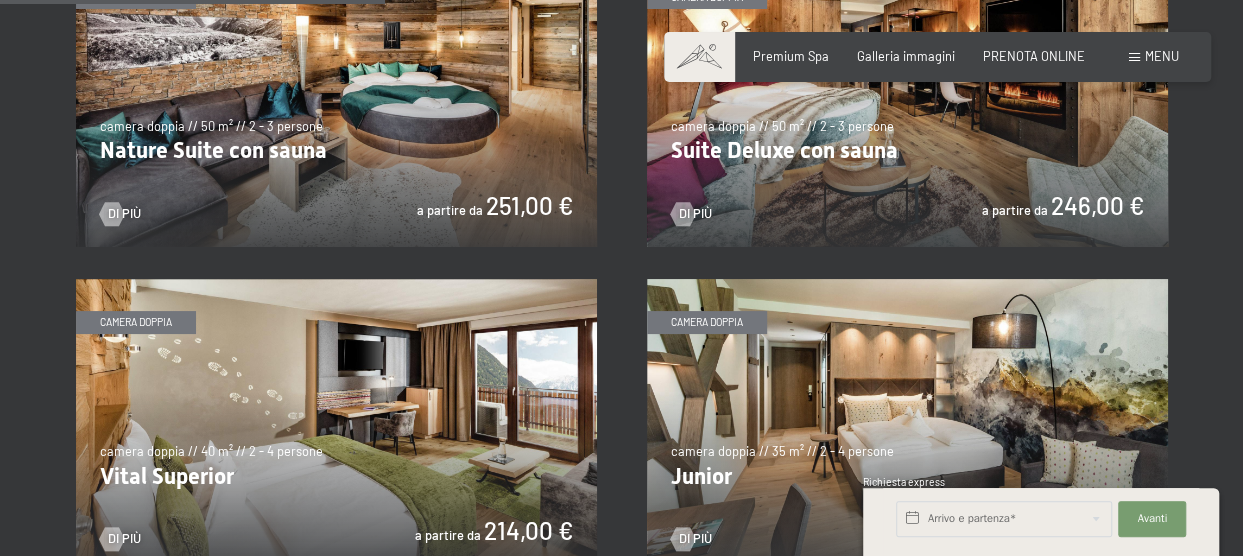 click at bounding box center [336, 425] 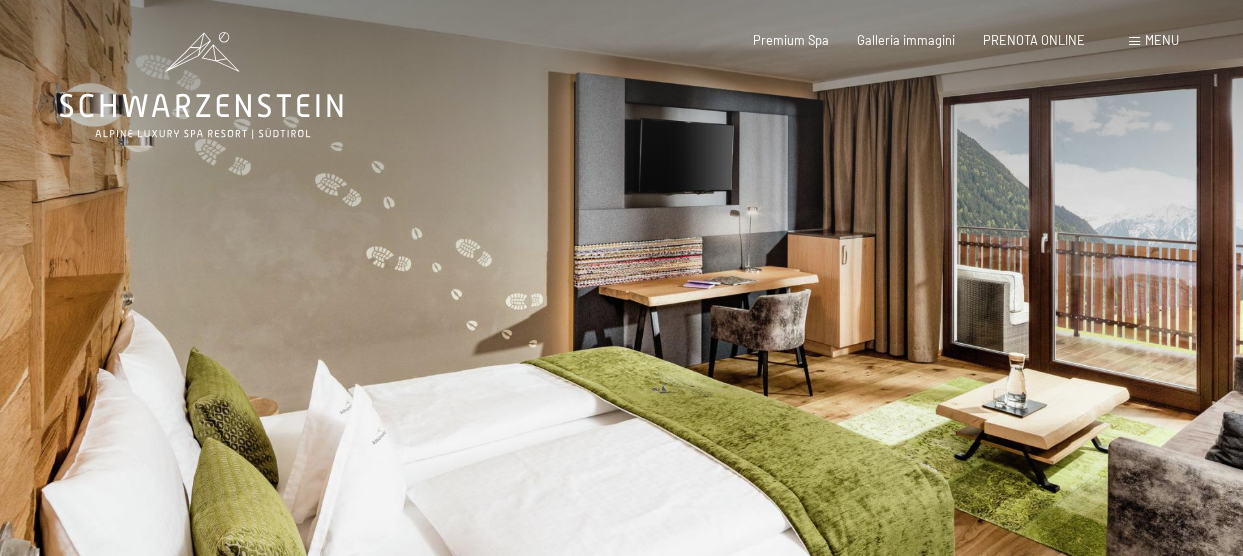 scroll, scrollTop: 0, scrollLeft: 0, axis: both 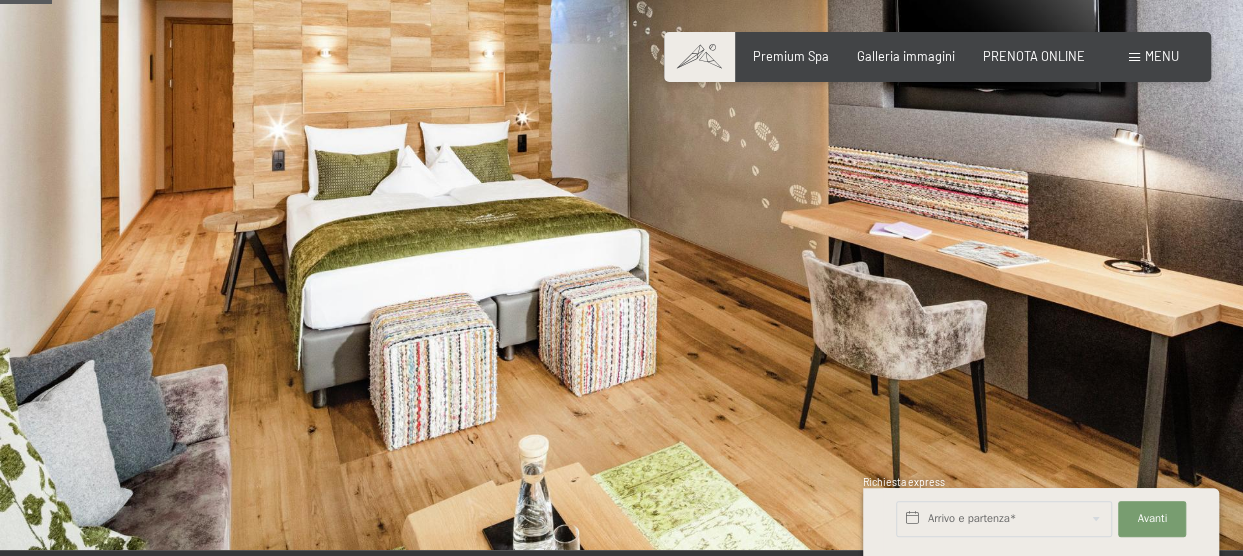 click at bounding box center (933, 225) 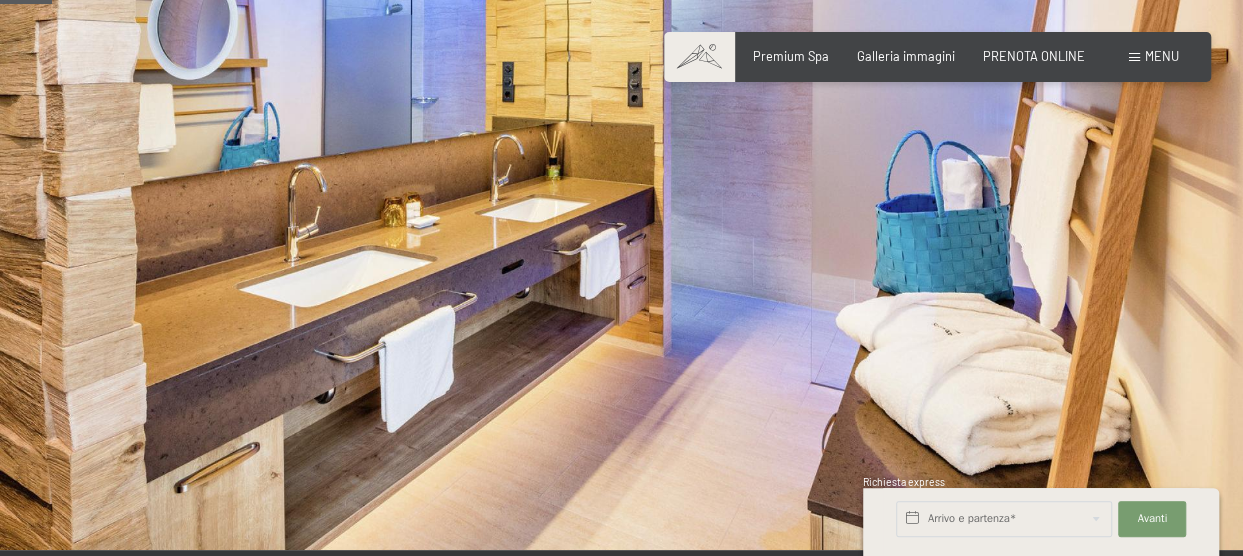 click at bounding box center [933, 225] 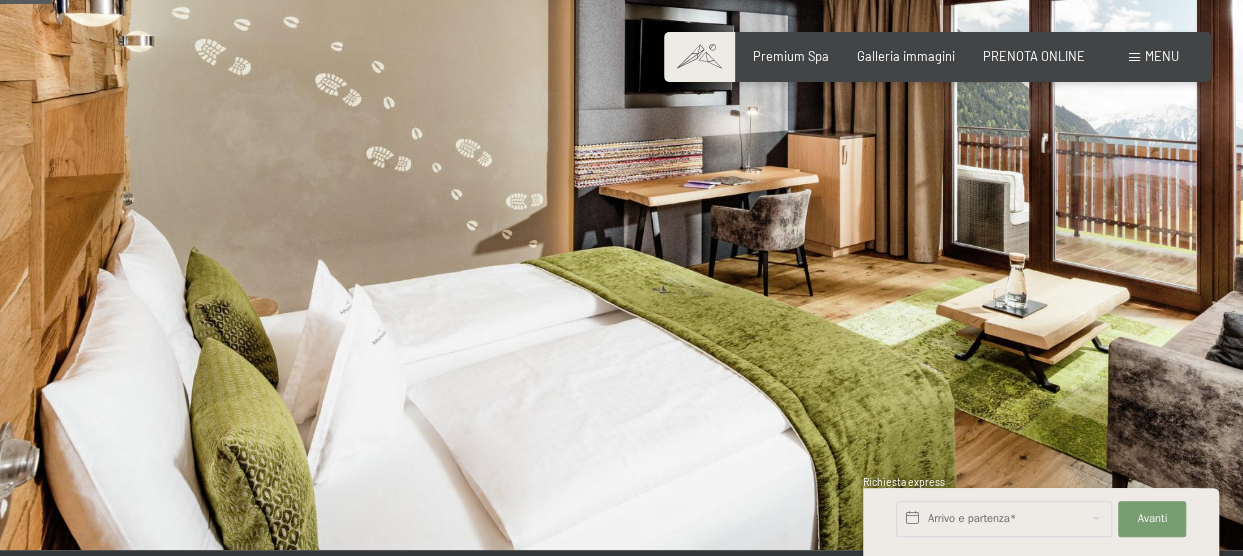 click at bounding box center (933, 225) 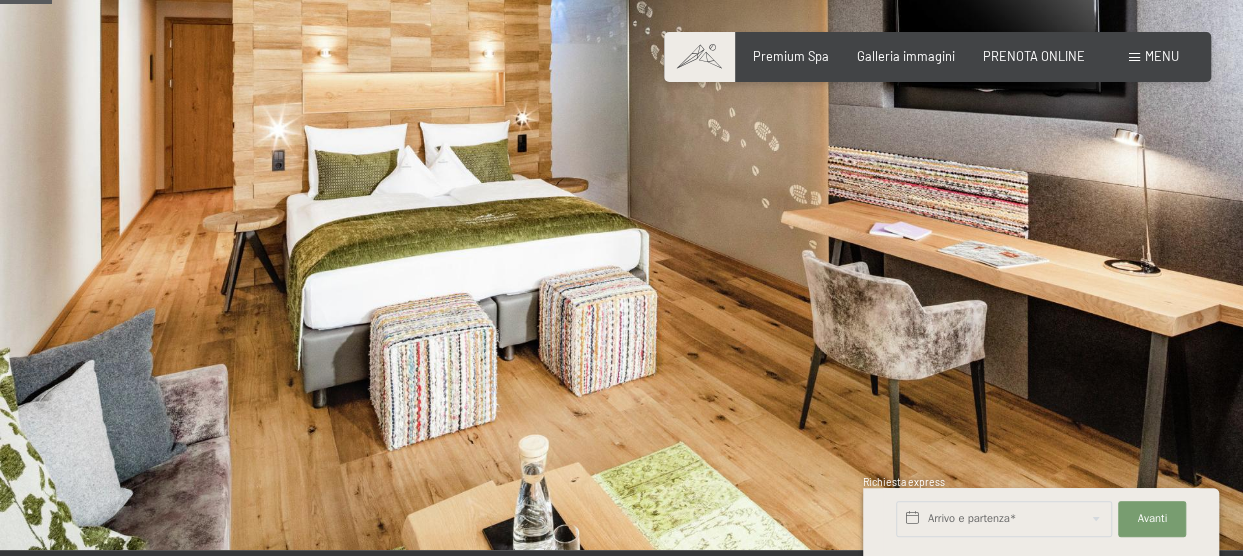 click at bounding box center [933, 225] 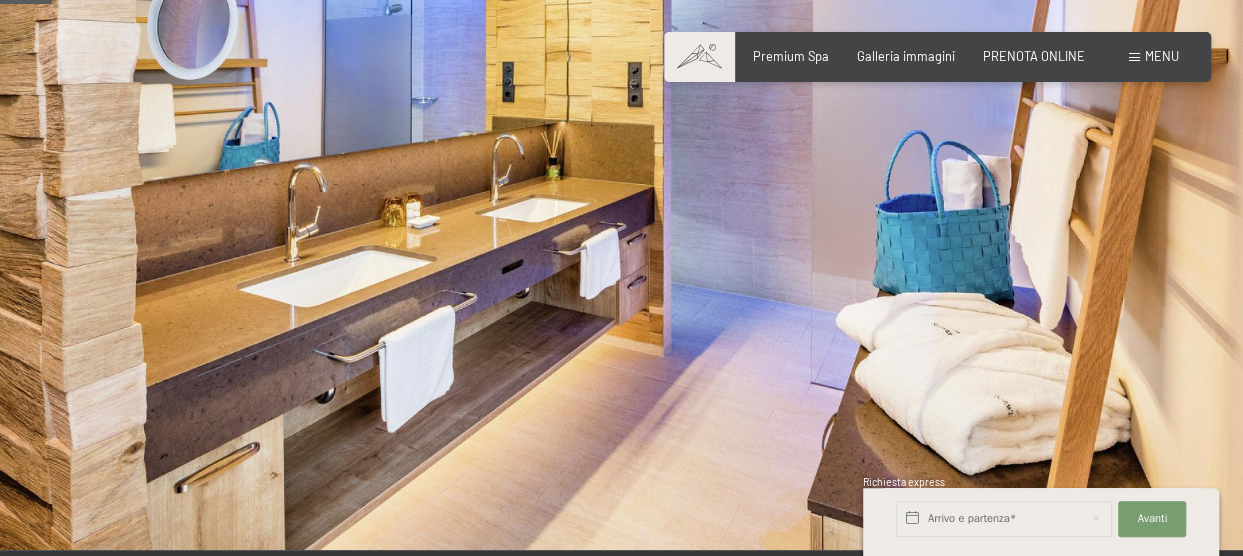 click at bounding box center [933, 225] 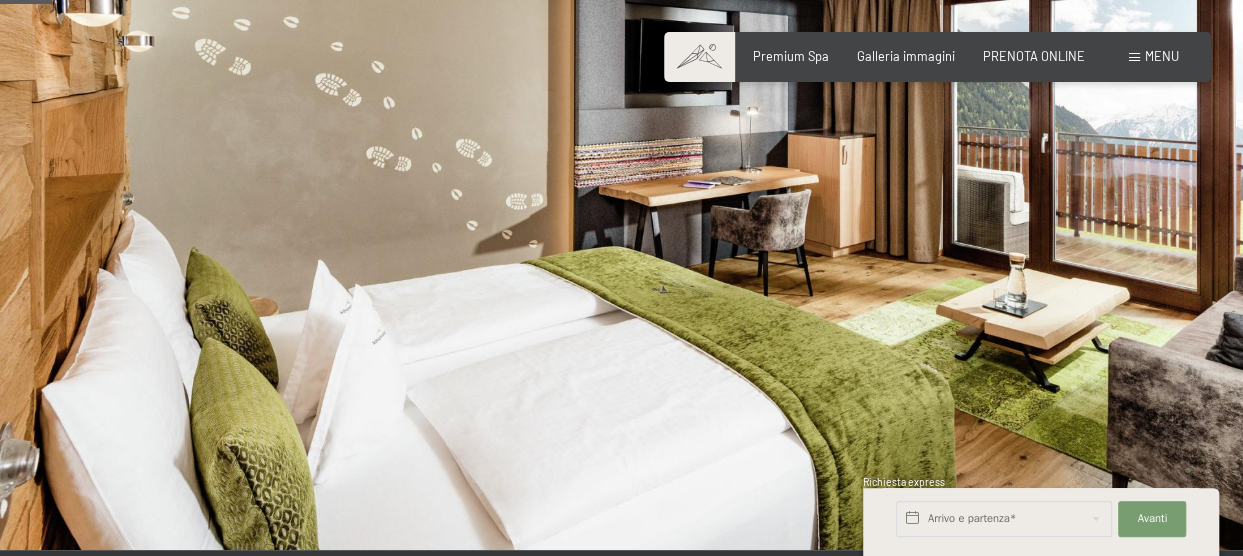 click at bounding box center (933, 225) 